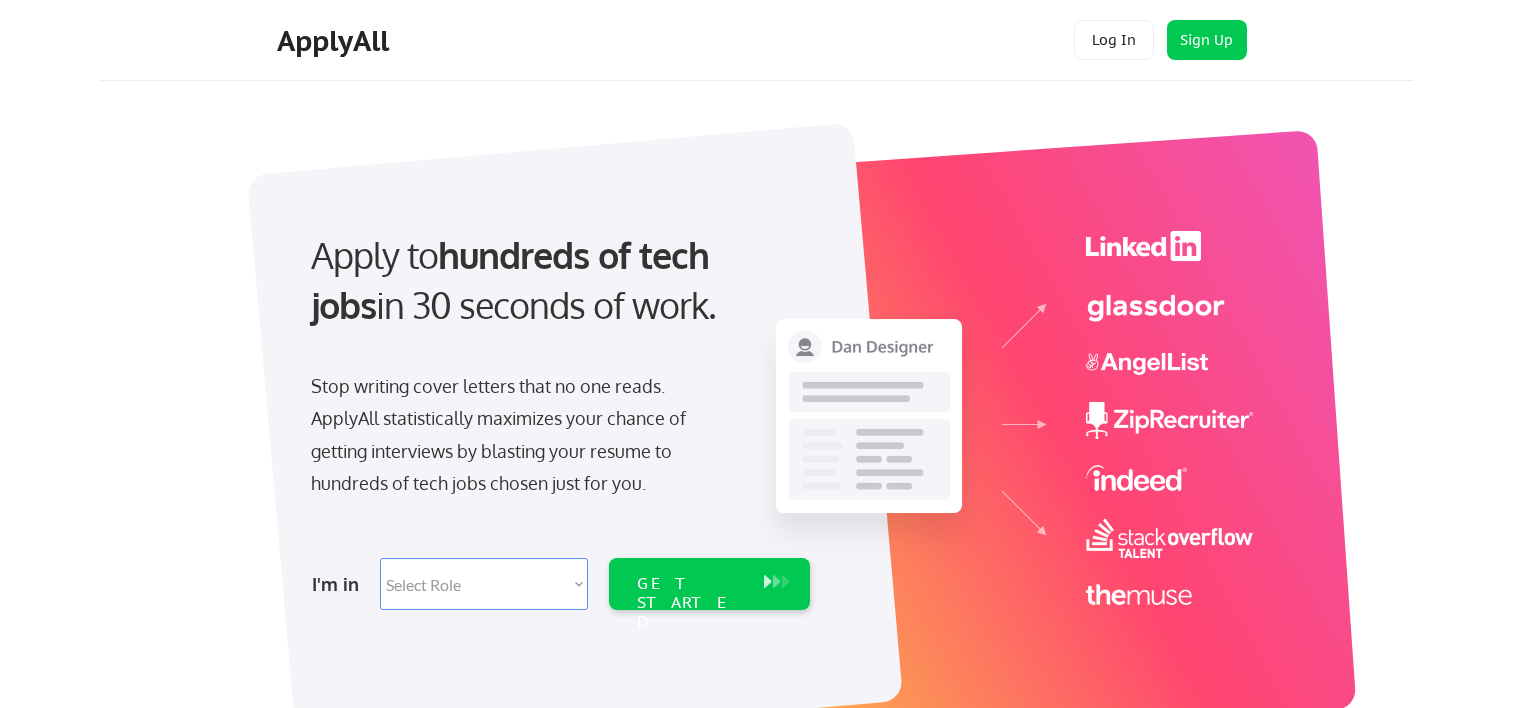scroll, scrollTop: 0, scrollLeft: 0, axis: both 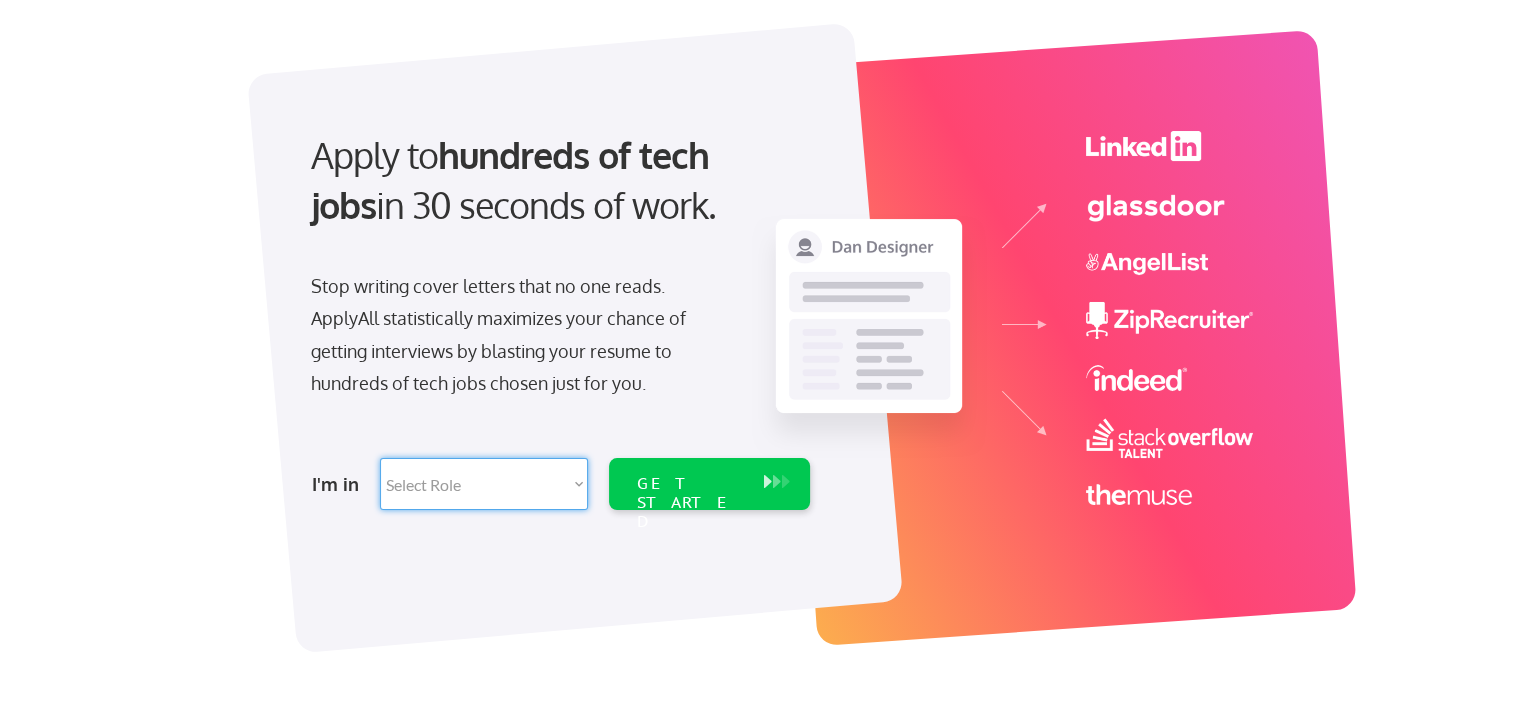 click on "Select Role Software Engineering Product Management Customer Success Sales UI/UX/Product Design Technical Project/Program Mgmt Marketing & Growth Data HR/Recruiting IT/Cybersecurity Tech Finance/Ops/Strategy Customer Support" at bounding box center (484, 484) 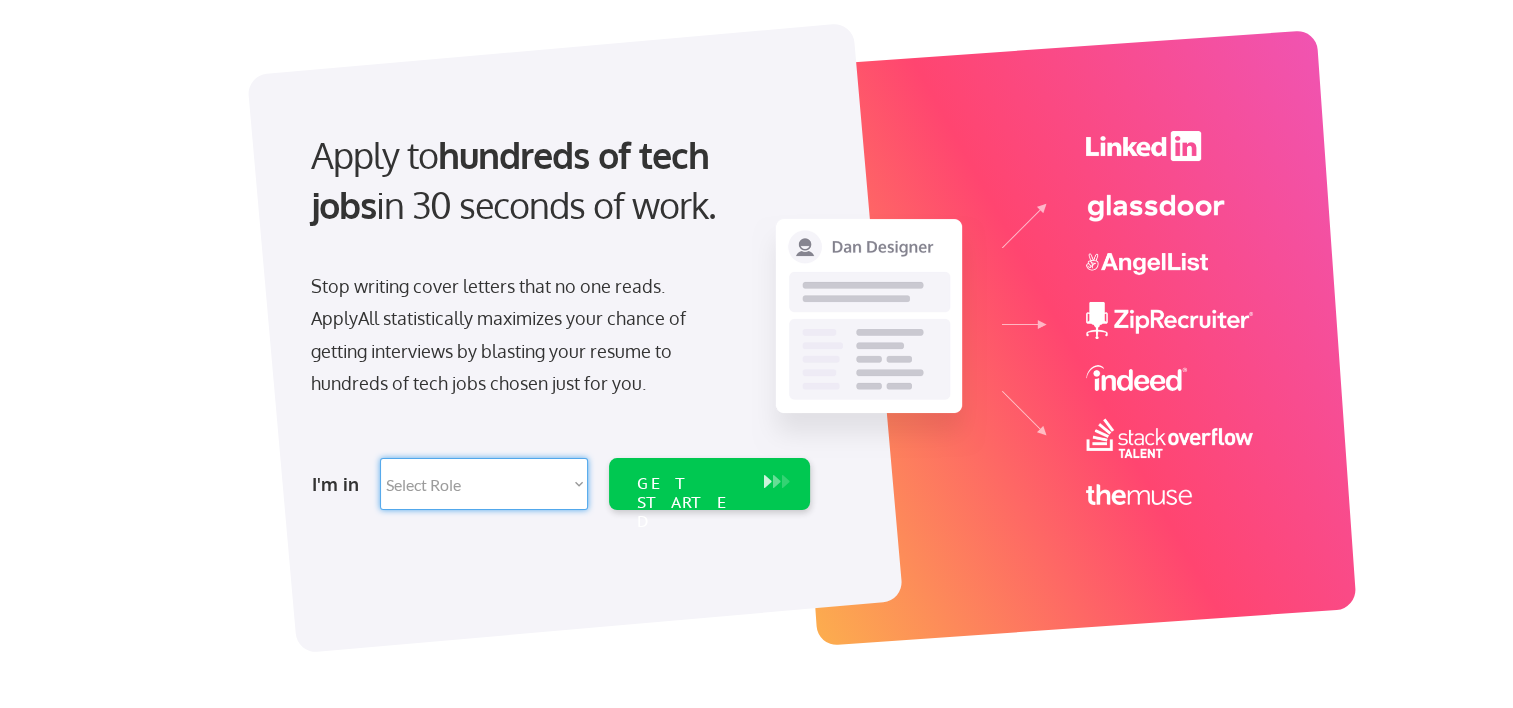 select on ""hr_recruiting"" 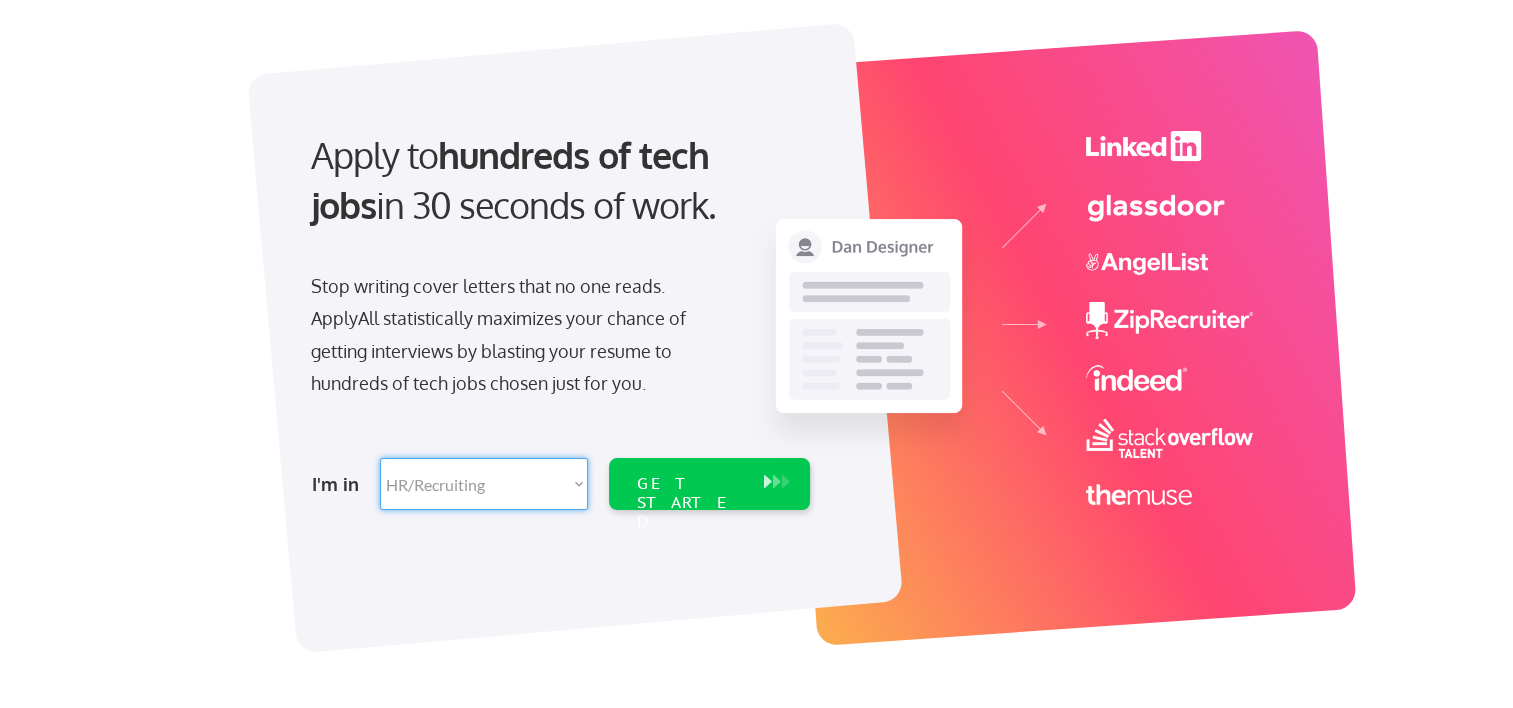 click on "Select Role Software Engineering Product Management Customer Success Sales UI/UX/Product Design Technical Project/Program Mgmt Marketing & Growth Data HR/Recruiting IT/Cybersecurity Tech Finance/Ops/Strategy Customer Support" at bounding box center [484, 484] 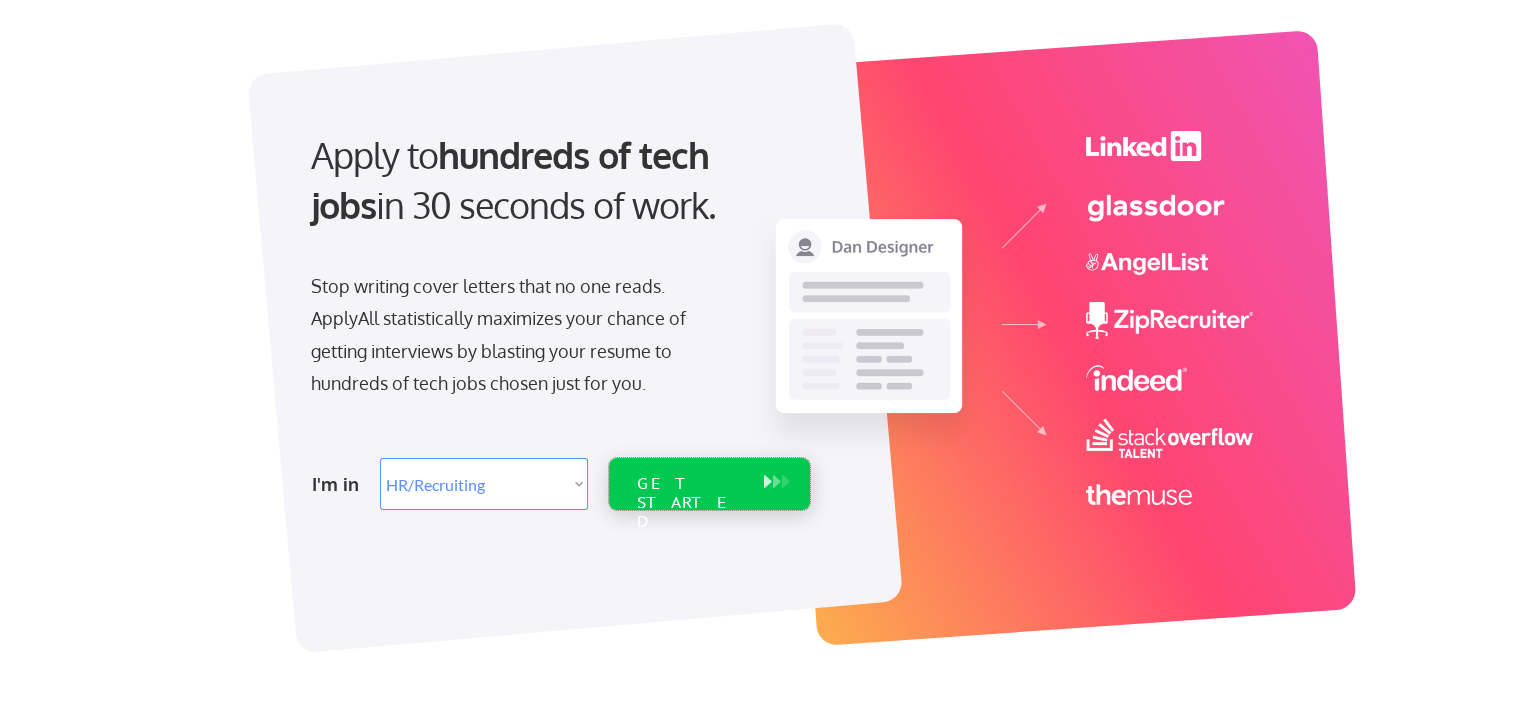 click on "GET STARTED" at bounding box center [690, 484] 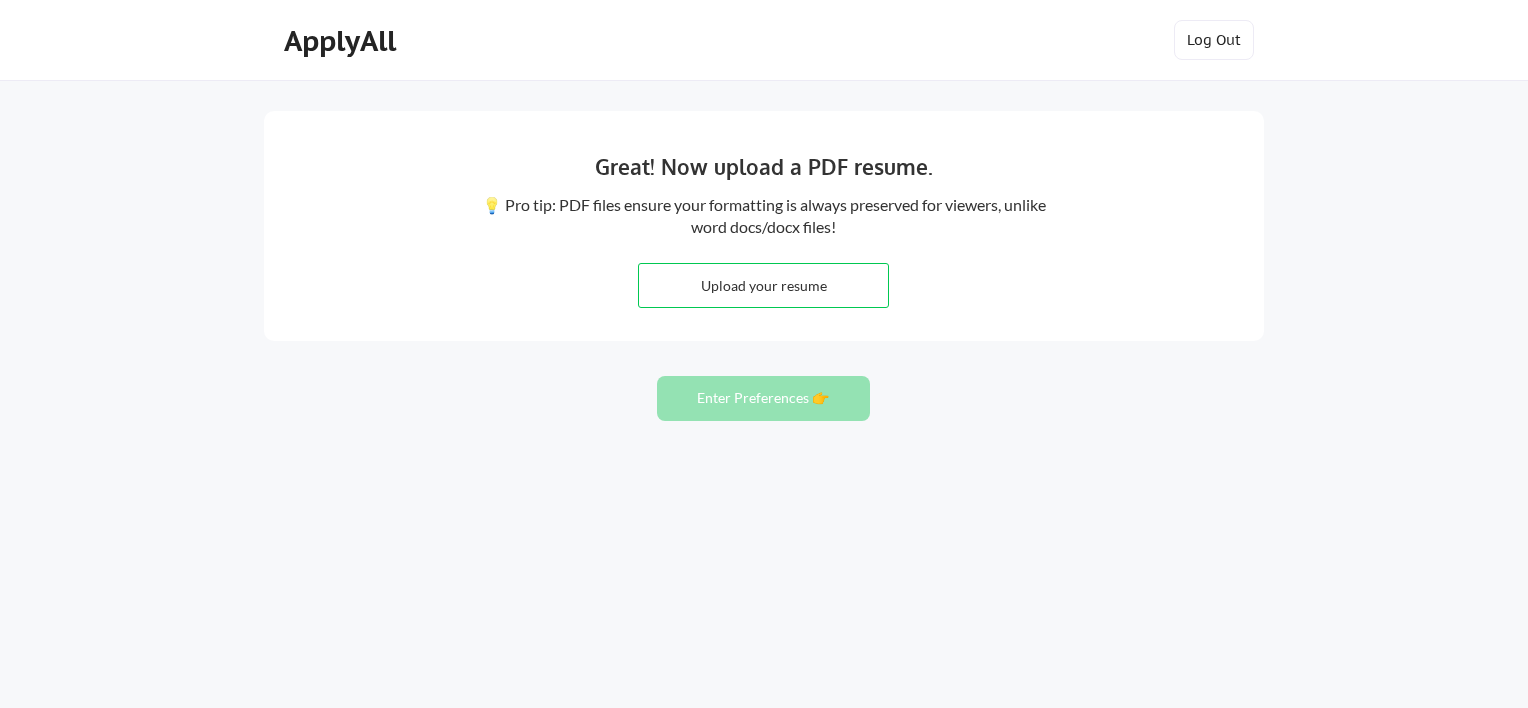 scroll, scrollTop: 0, scrollLeft: 0, axis: both 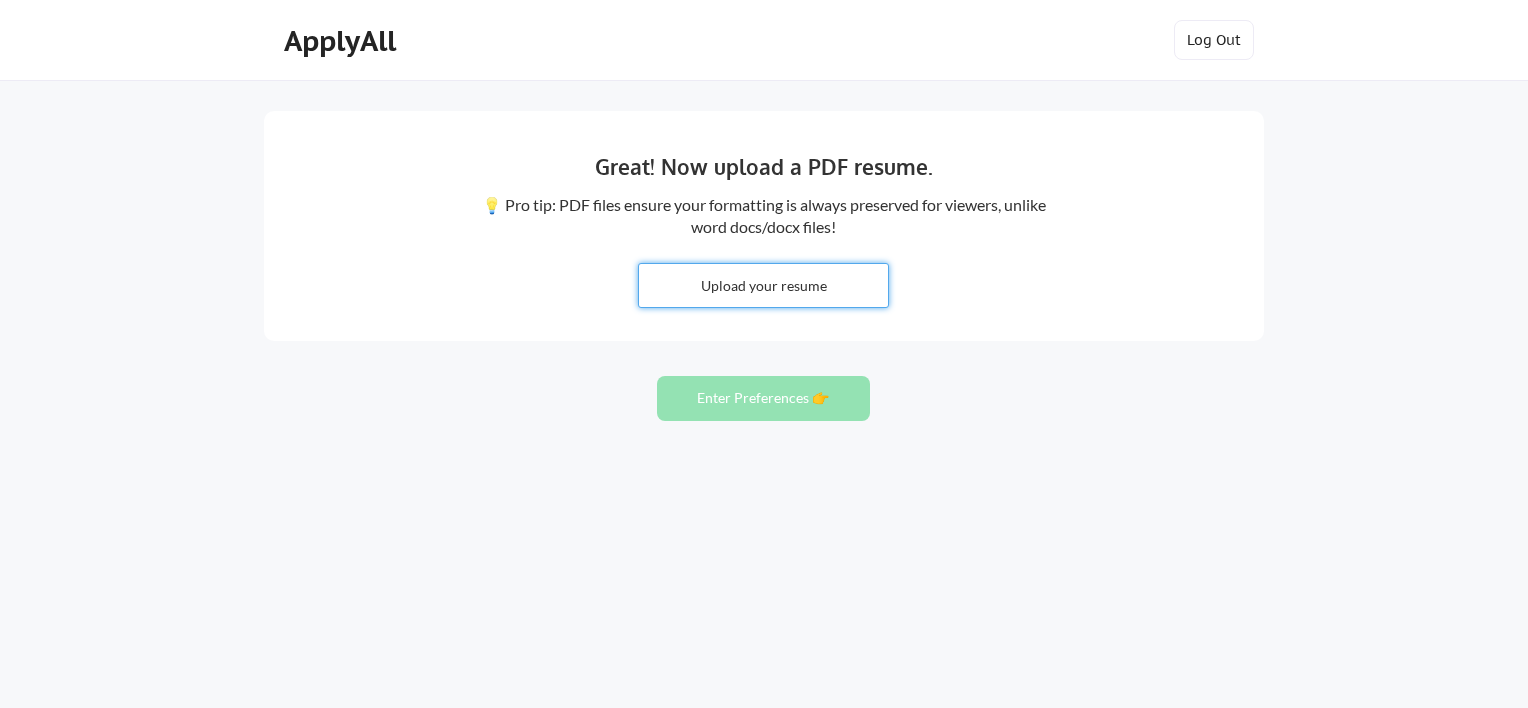 type on "C:\fakepath\Resume - Human Resources Professional.pdf" 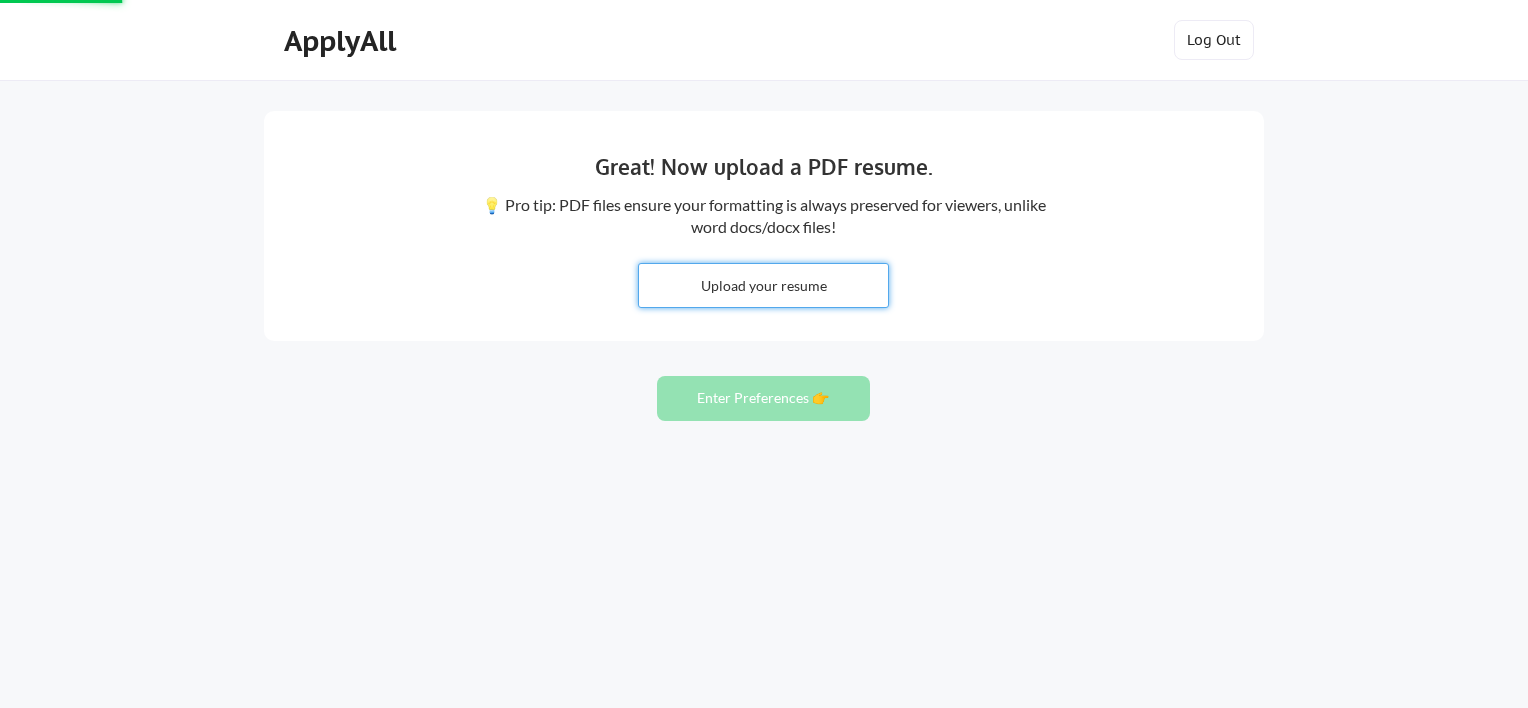 type 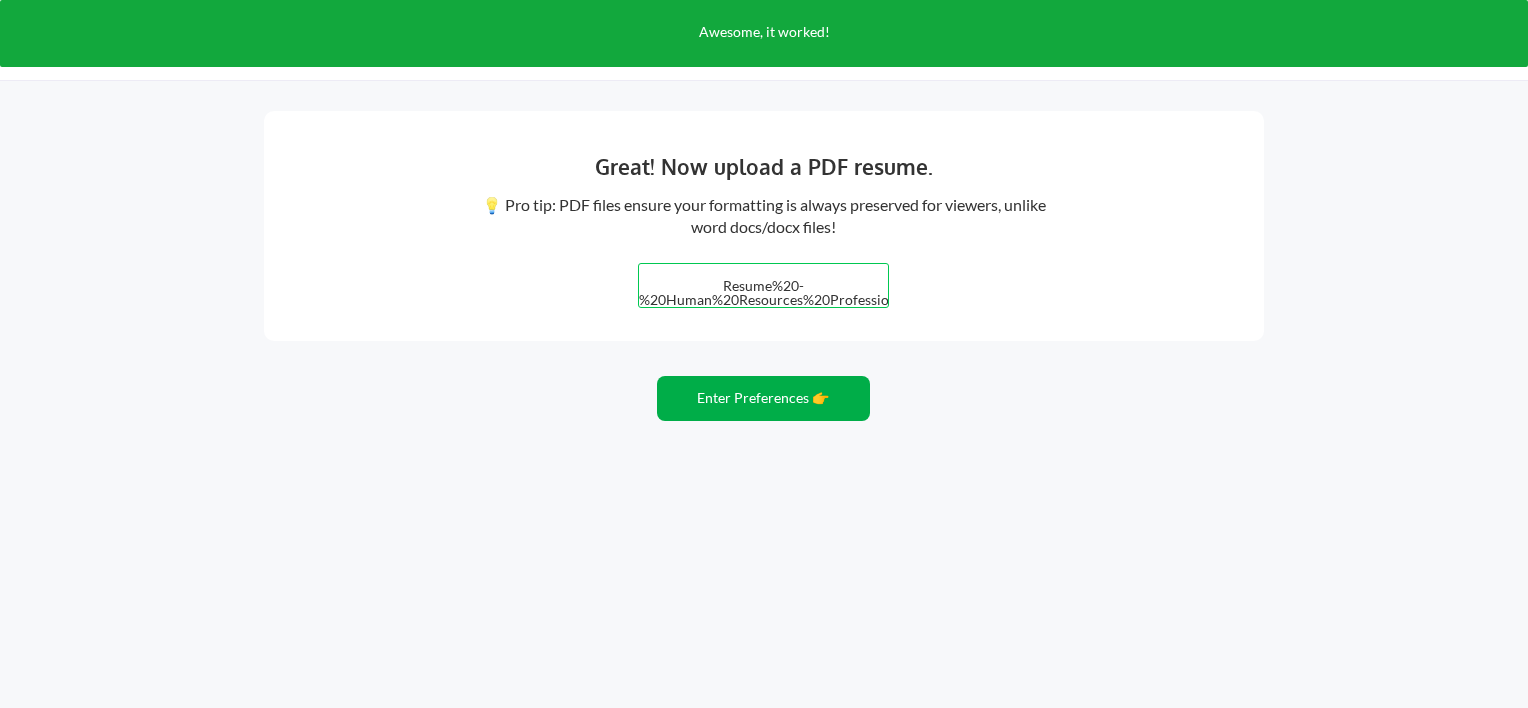 click on "Enter Preferences  👉" at bounding box center (763, 398) 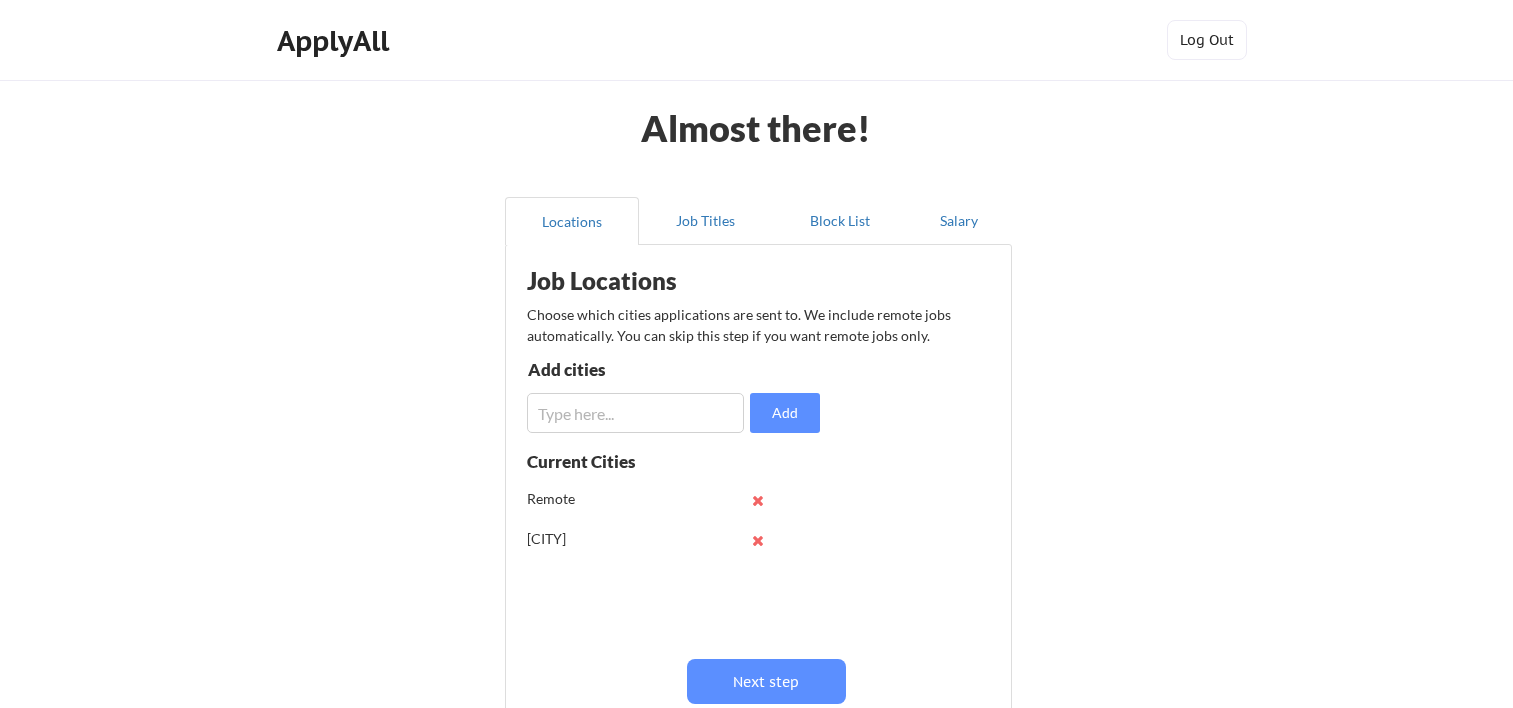 scroll, scrollTop: 0, scrollLeft: 0, axis: both 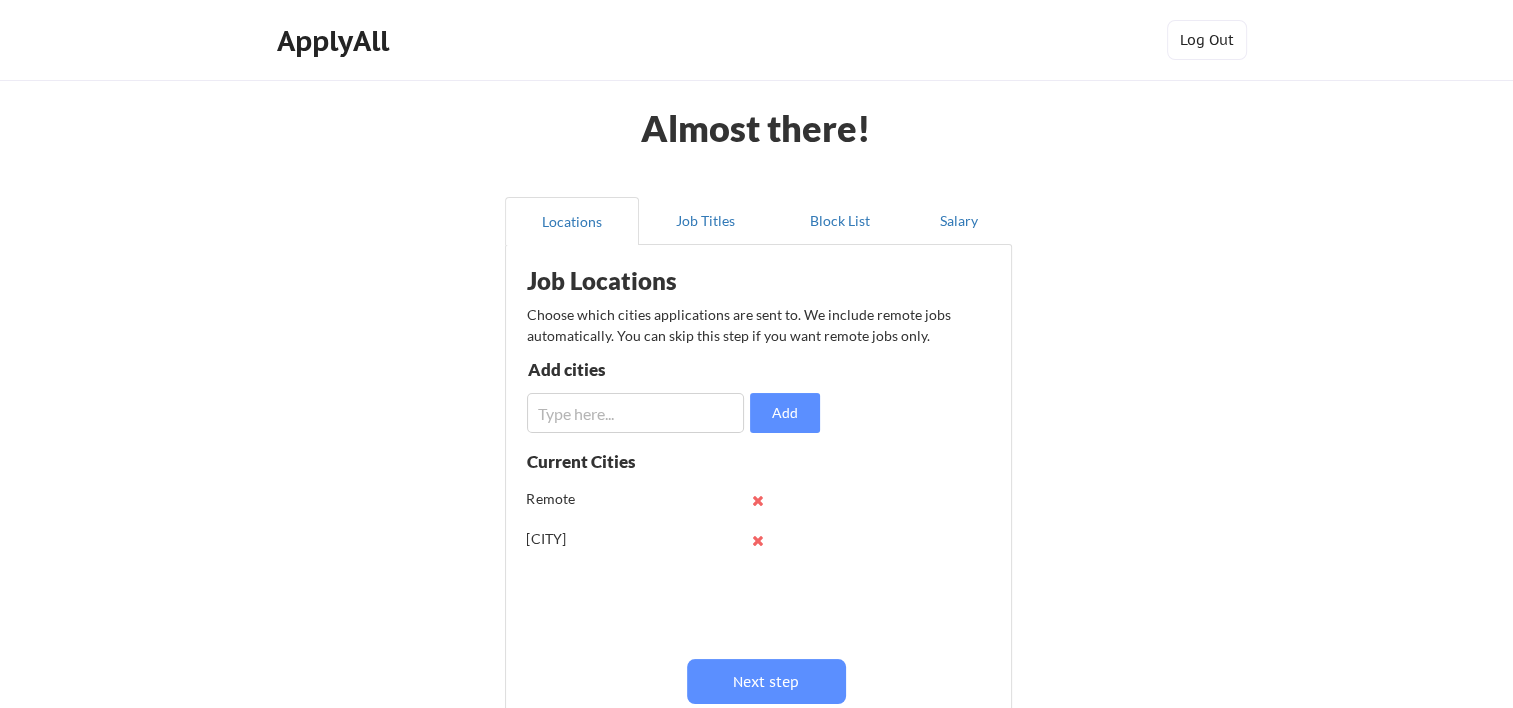 click at bounding box center (758, 500) 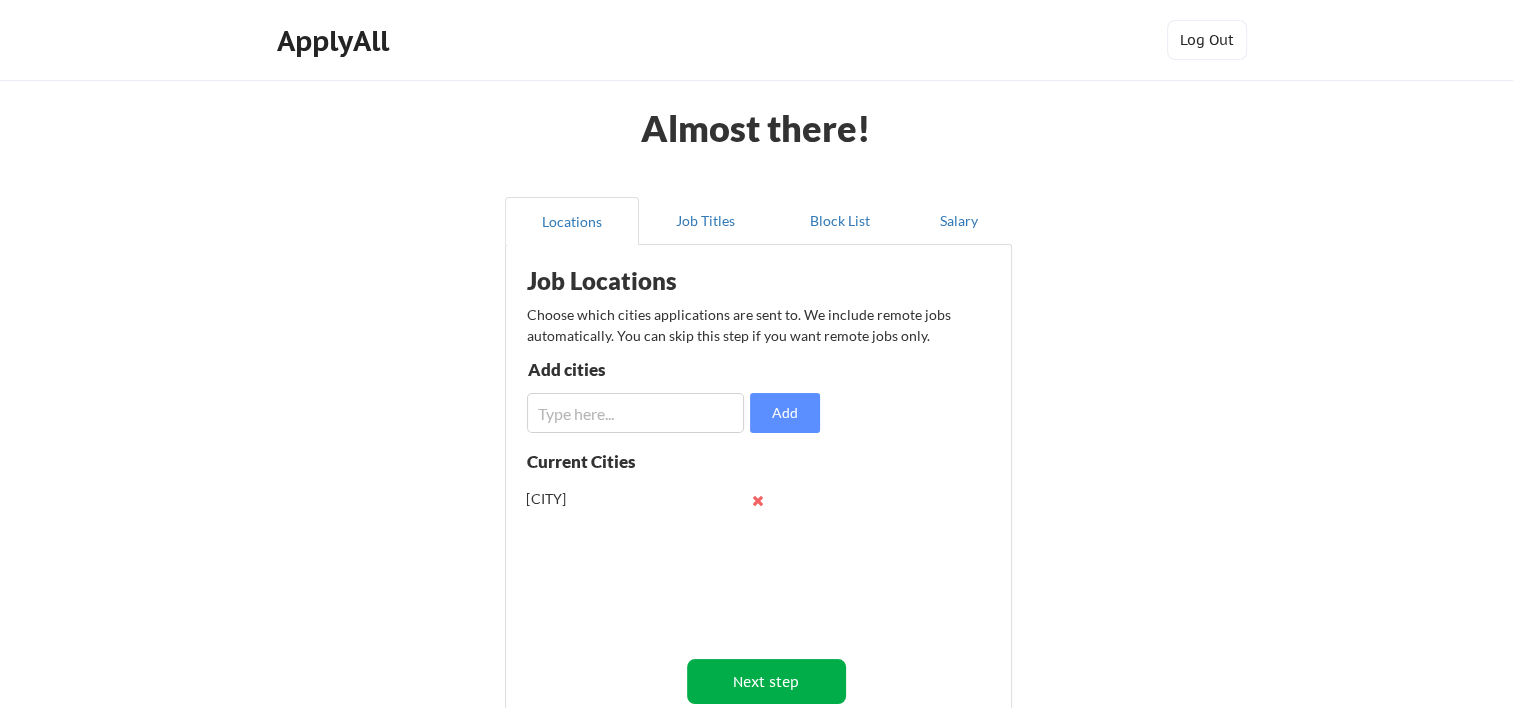click on "Next step" at bounding box center [766, 681] 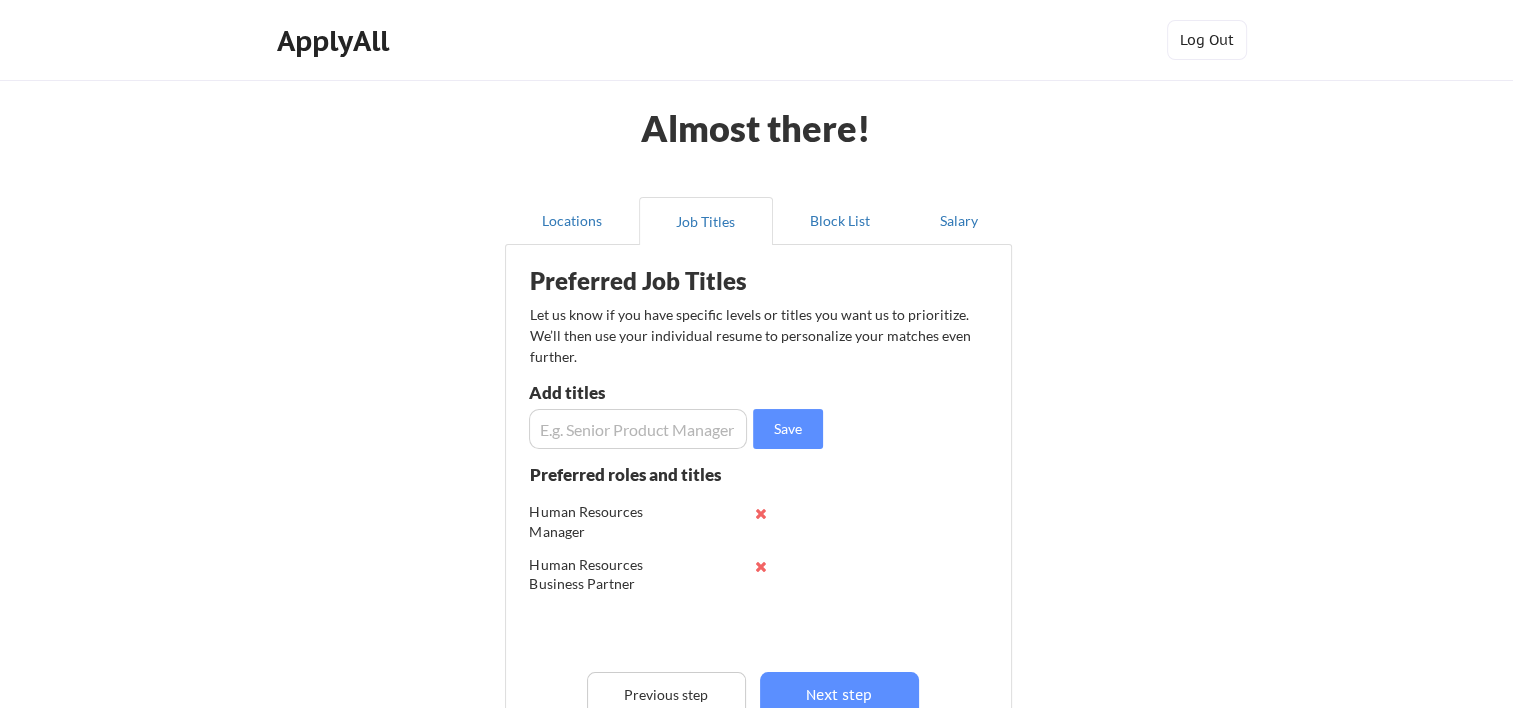 click at bounding box center [638, 429] 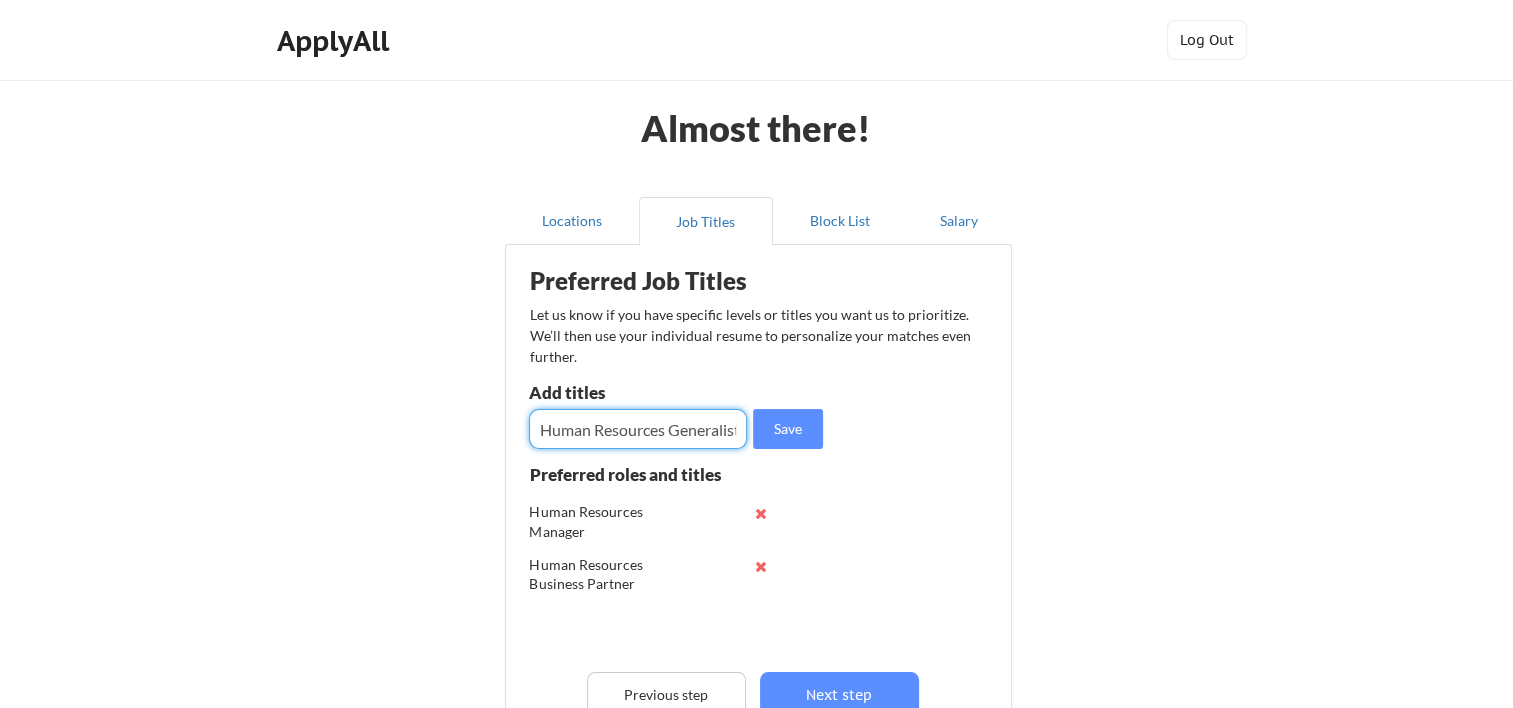 scroll, scrollTop: 0, scrollLeft: 5, axis: horizontal 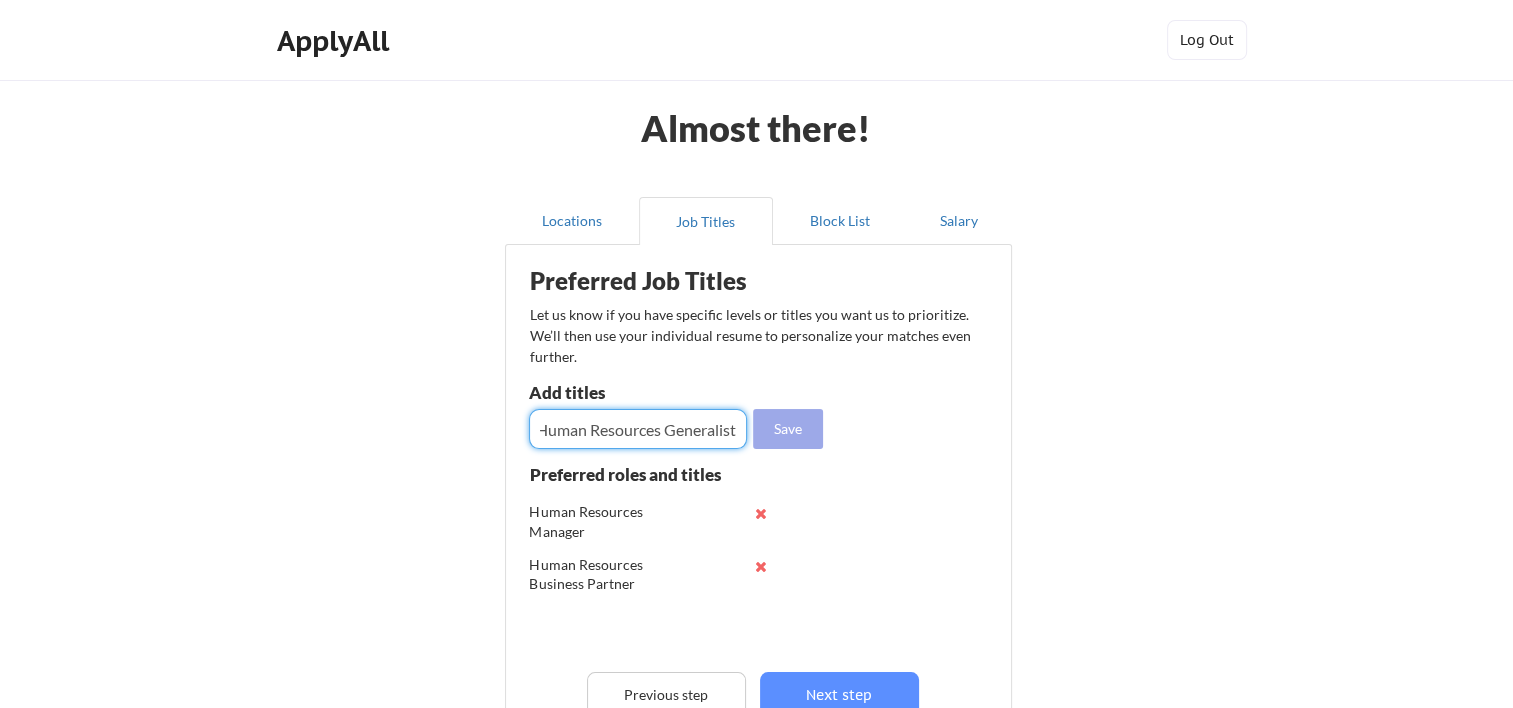 type on "Human Resources Generalist" 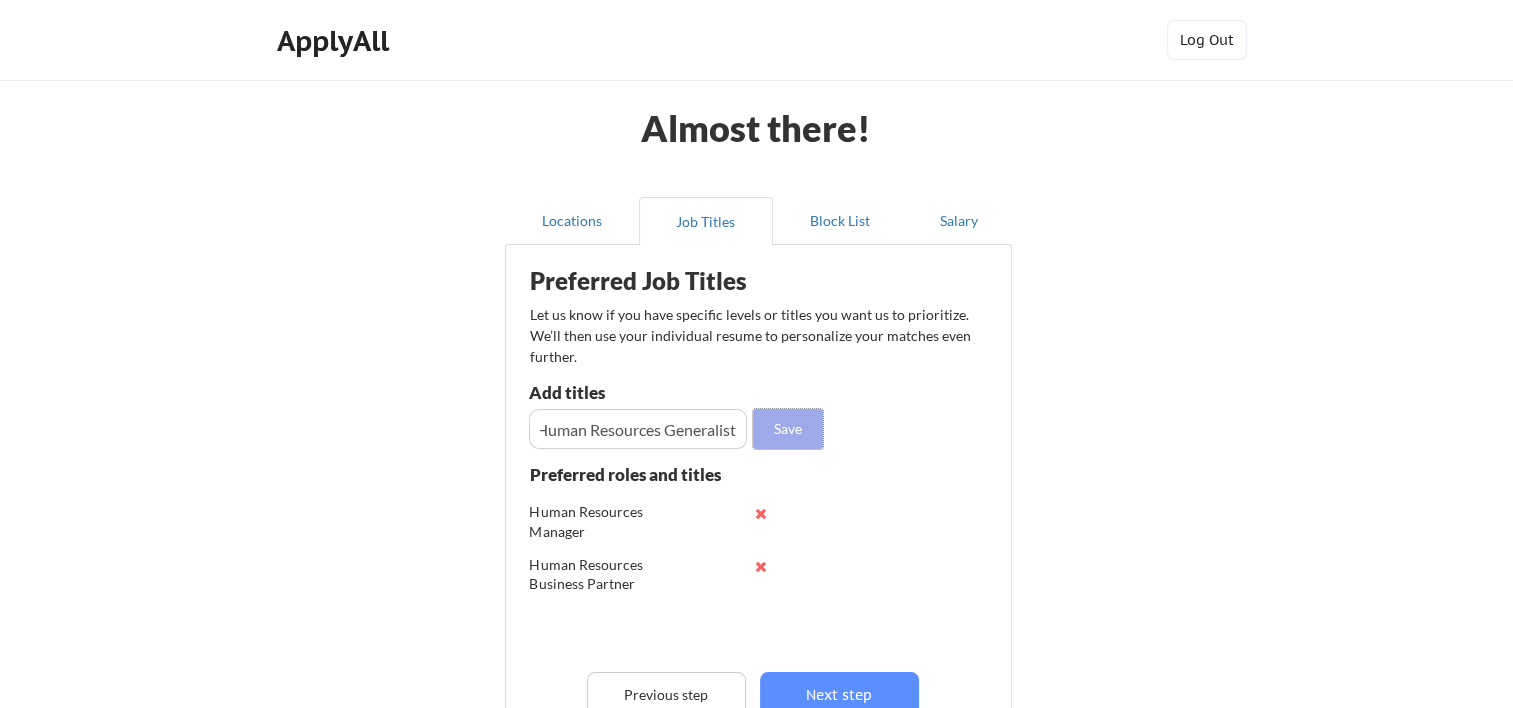 click on "Save" at bounding box center [788, 429] 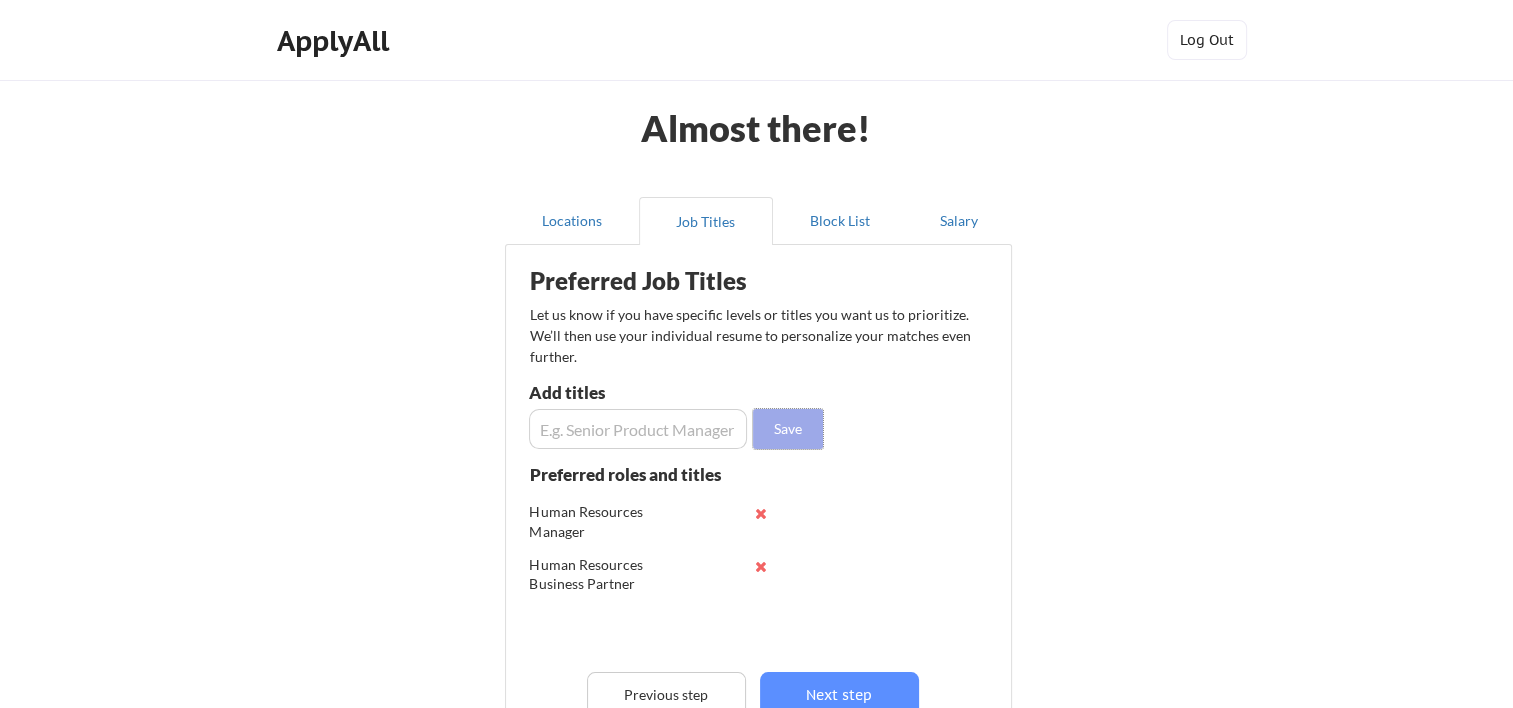 scroll, scrollTop: 0, scrollLeft: 0, axis: both 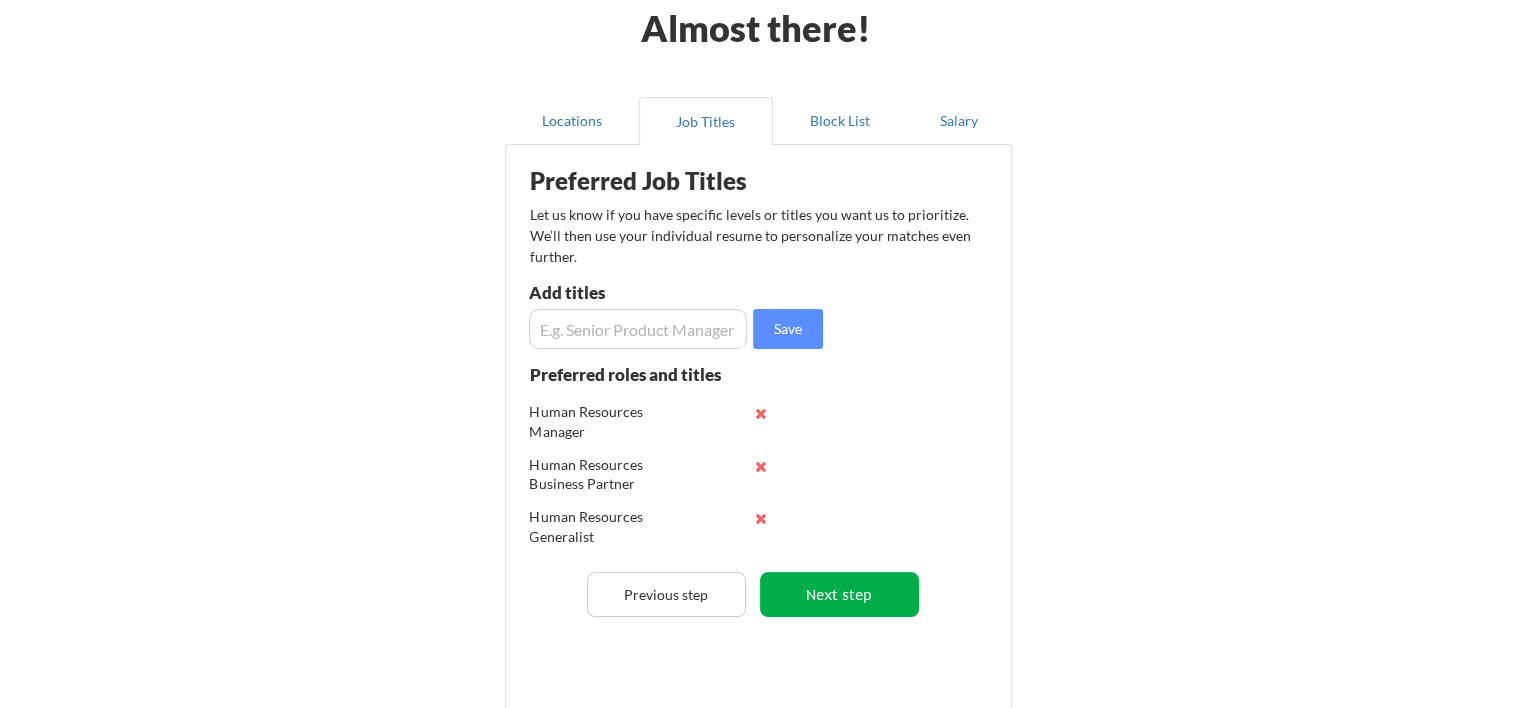 click on "Next step" at bounding box center (839, 594) 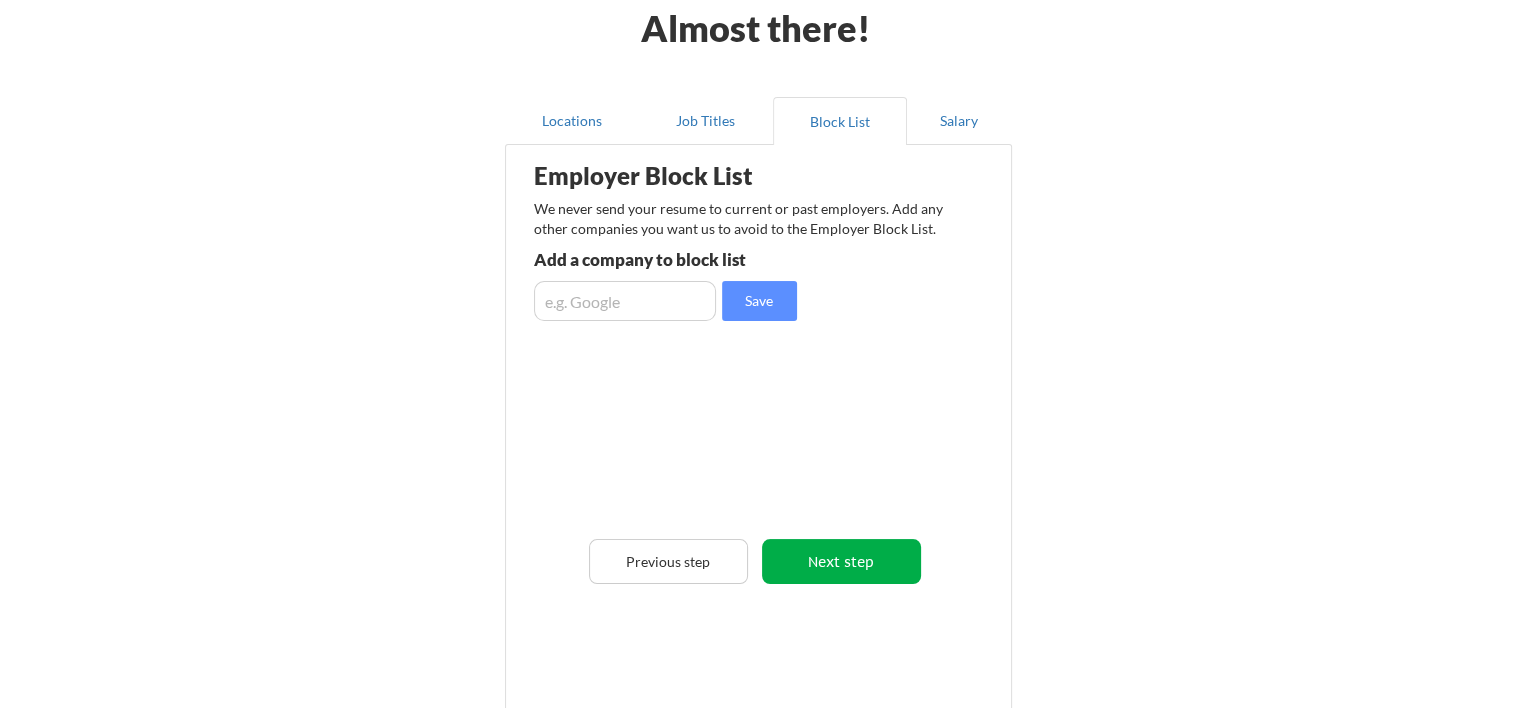click on "Next step" at bounding box center (841, 561) 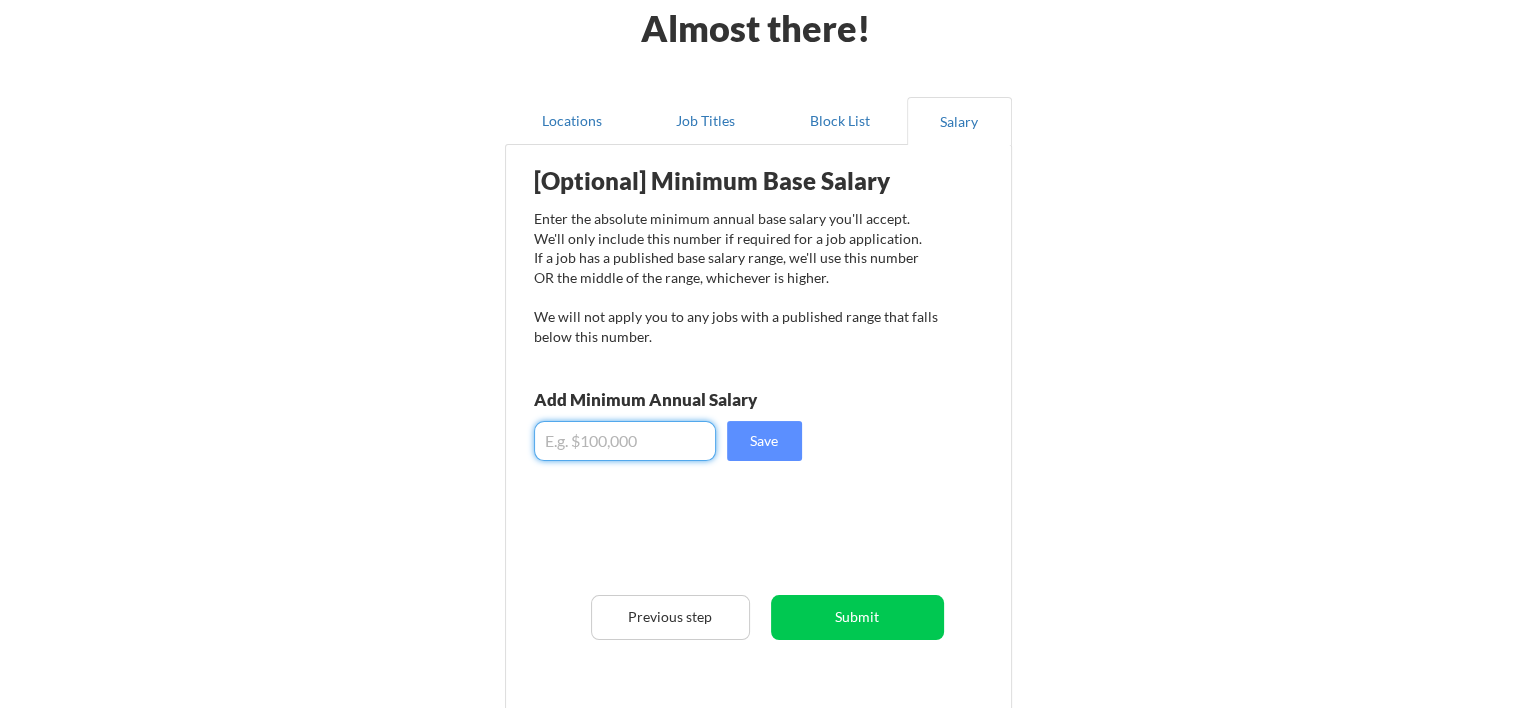 click at bounding box center [625, 441] 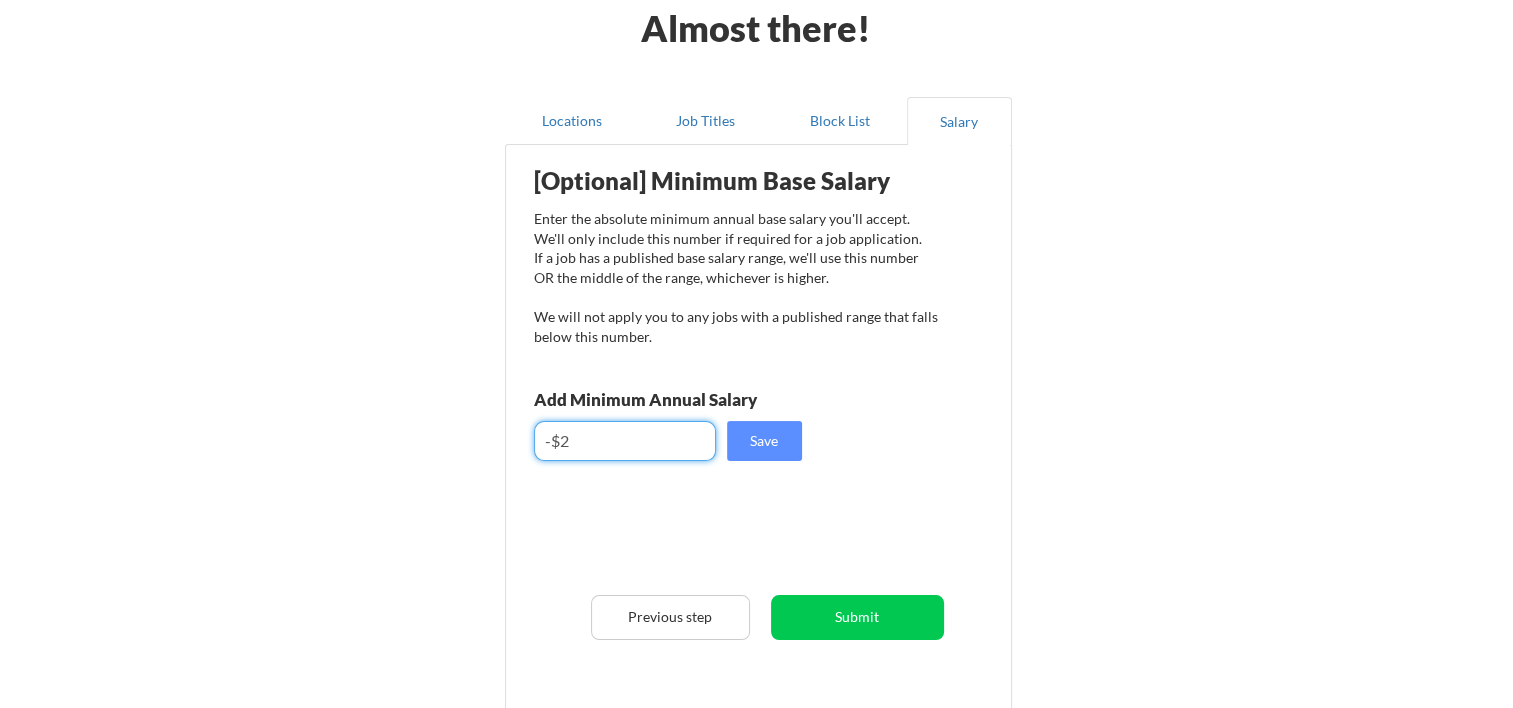 click at bounding box center (625, 441) 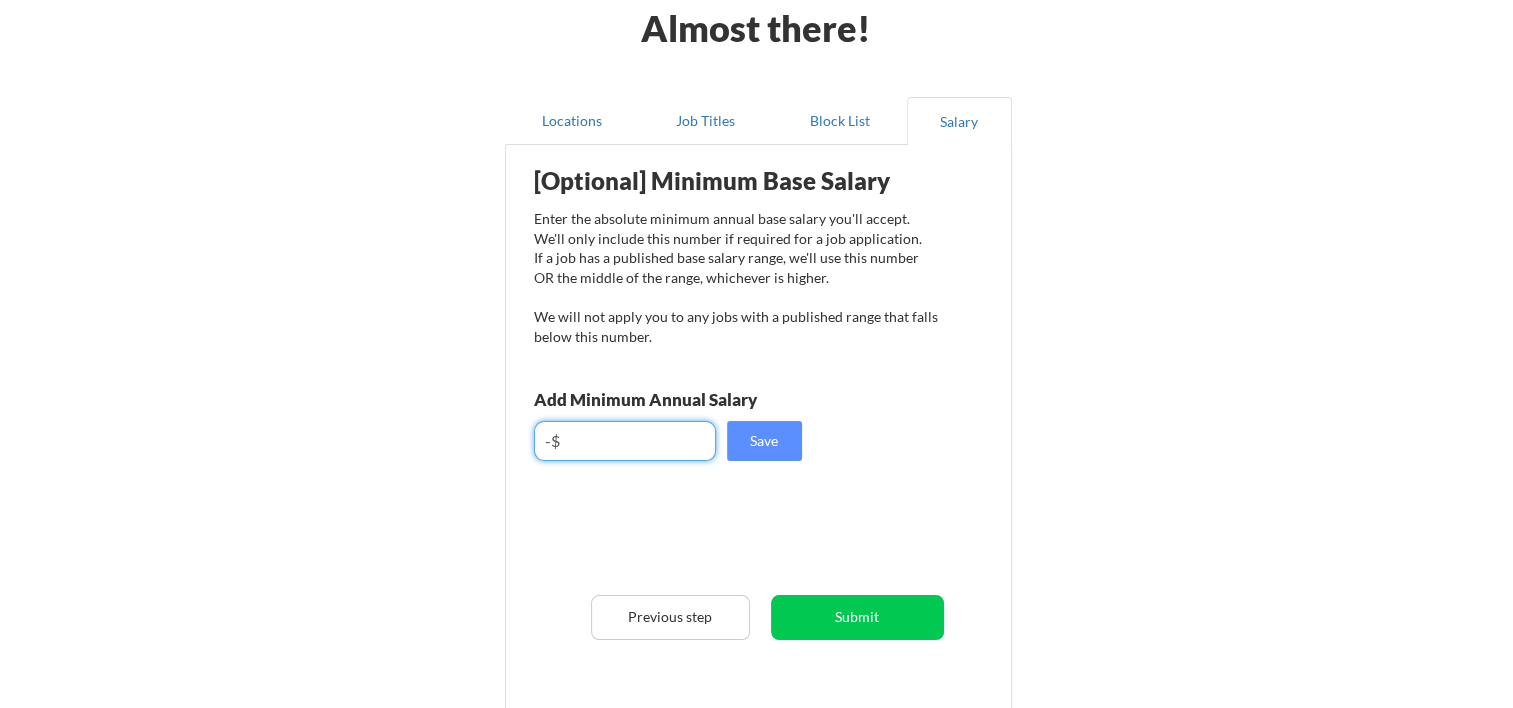 click at bounding box center (625, 441) 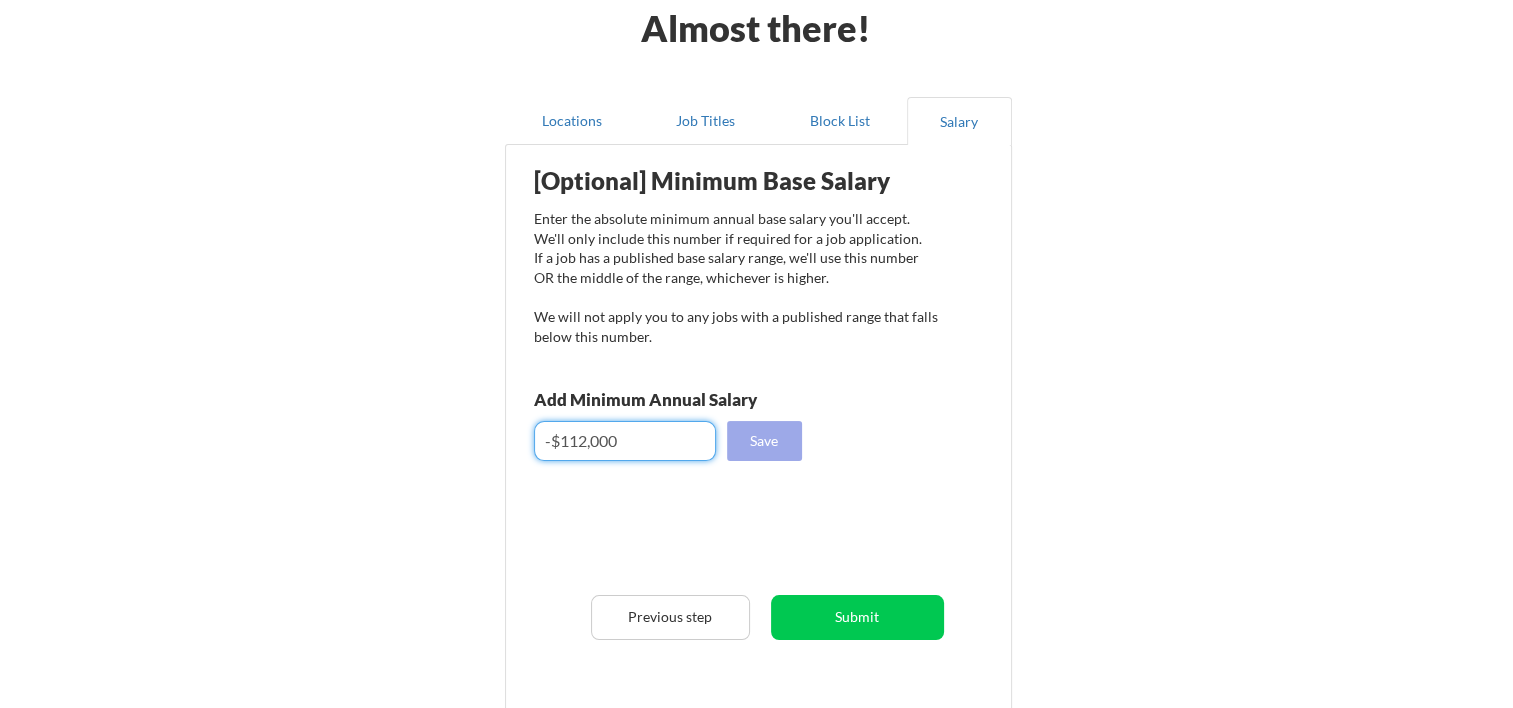 type on "-$112,000" 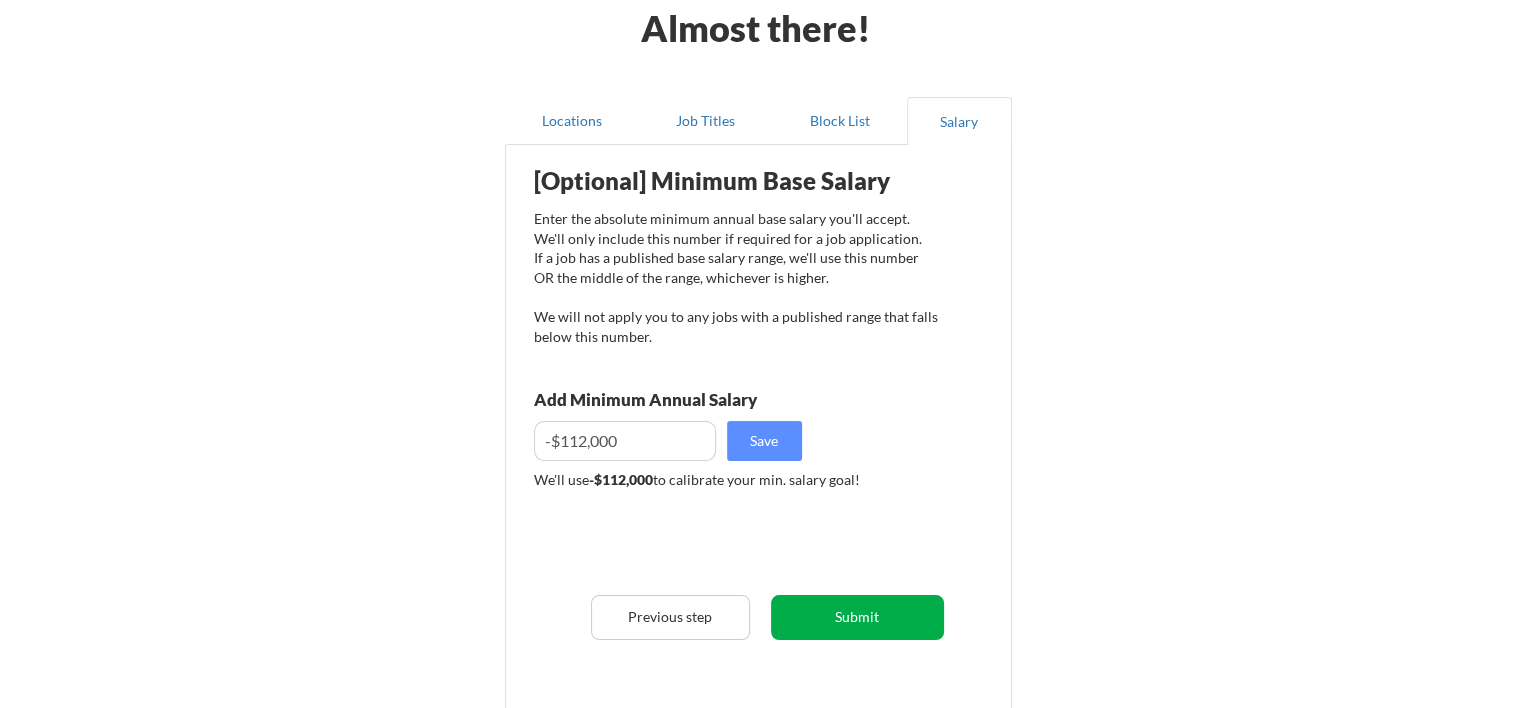 click on "Submit" at bounding box center (857, 617) 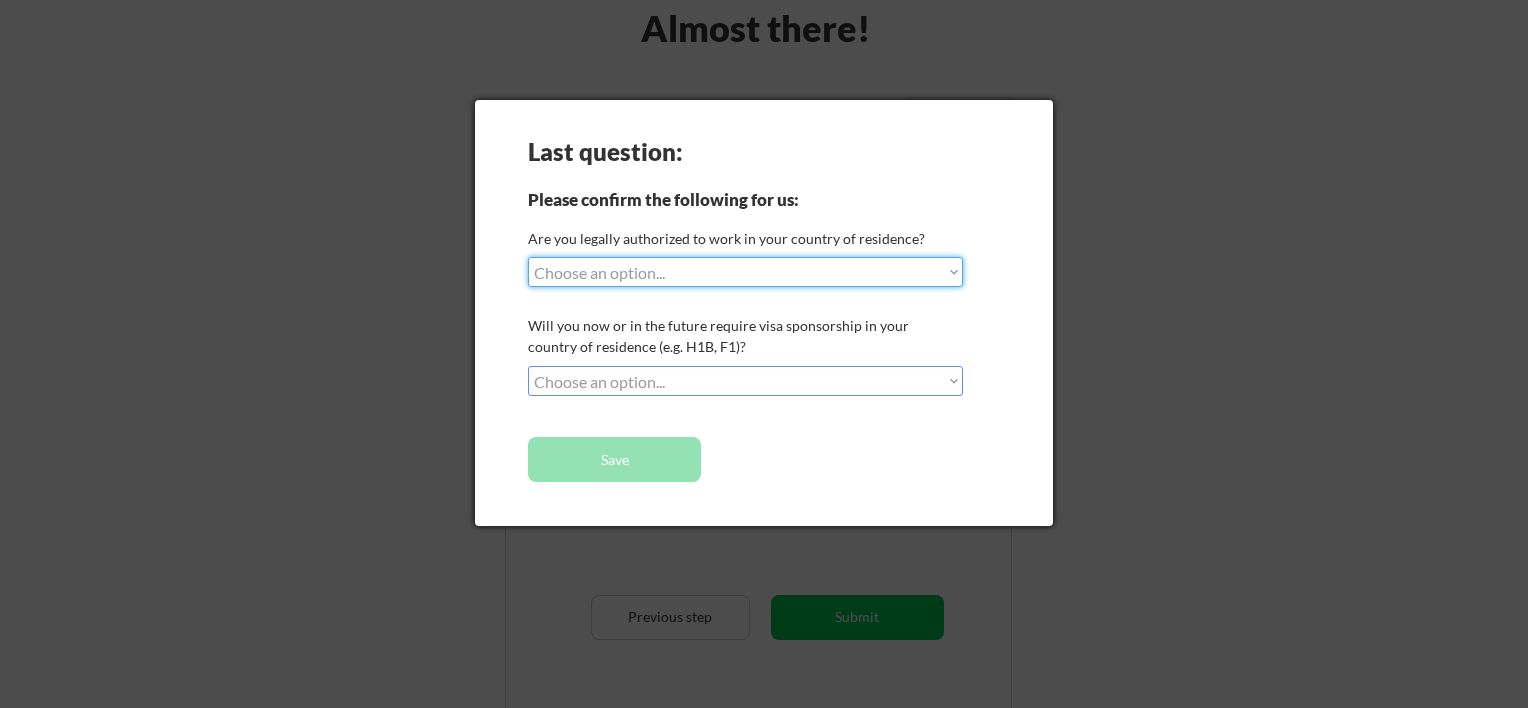 click on "Choose an option... Yes, I am a US Citizen Yes, I am a Canadian Citizen Yes, I am a US Green Card Holder Yes, I am an Other Permanent Resident Yes, I am here on a visa (H1B, OPT, etc.) No, I am not (yet) authorized" at bounding box center (745, 272) 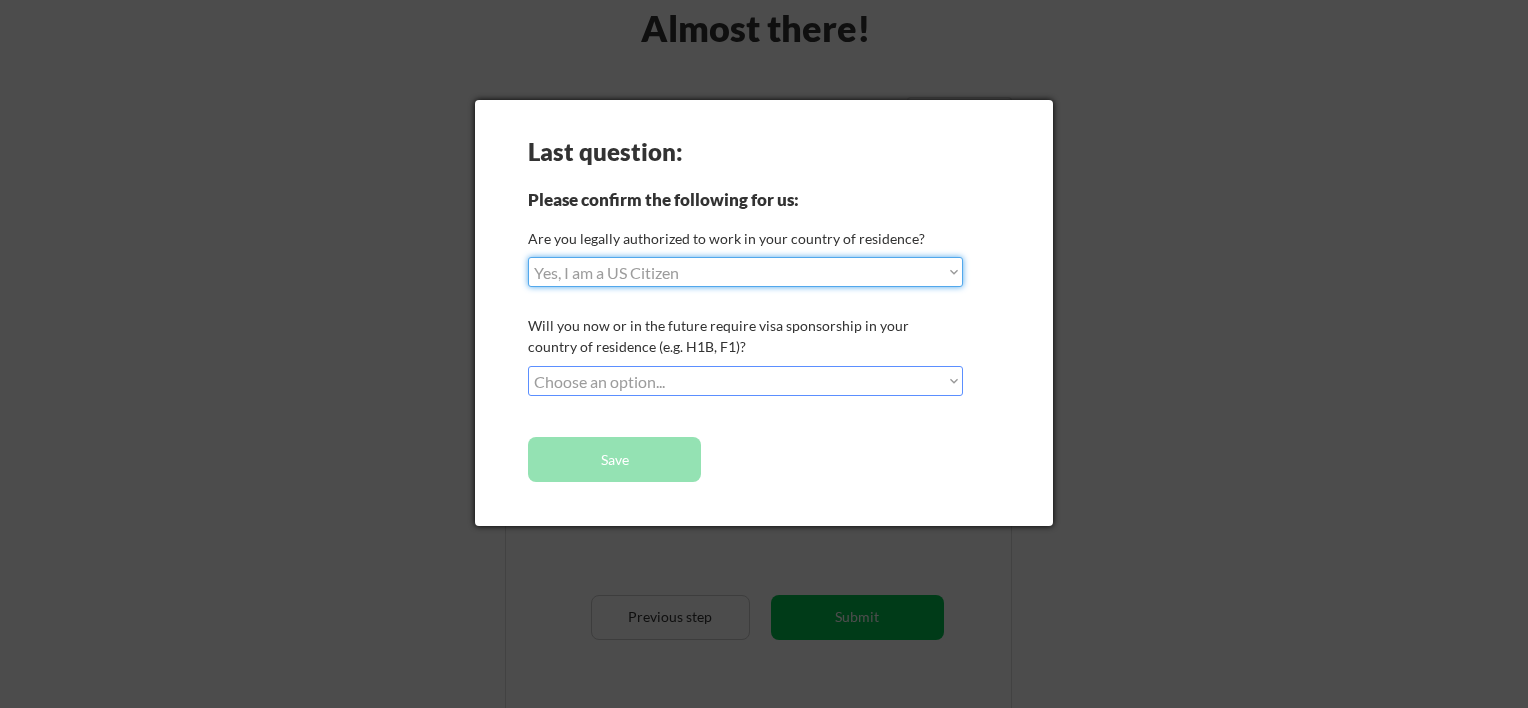 click on "Choose an option... Yes, I am a US Citizen Yes, I am a Canadian Citizen Yes, I am a US Green Card Holder Yes, I am an Other Permanent Resident Yes, I am here on a visa (H1B, OPT, etc.) No, I am not (yet) authorized" at bounding box center (745, 272) 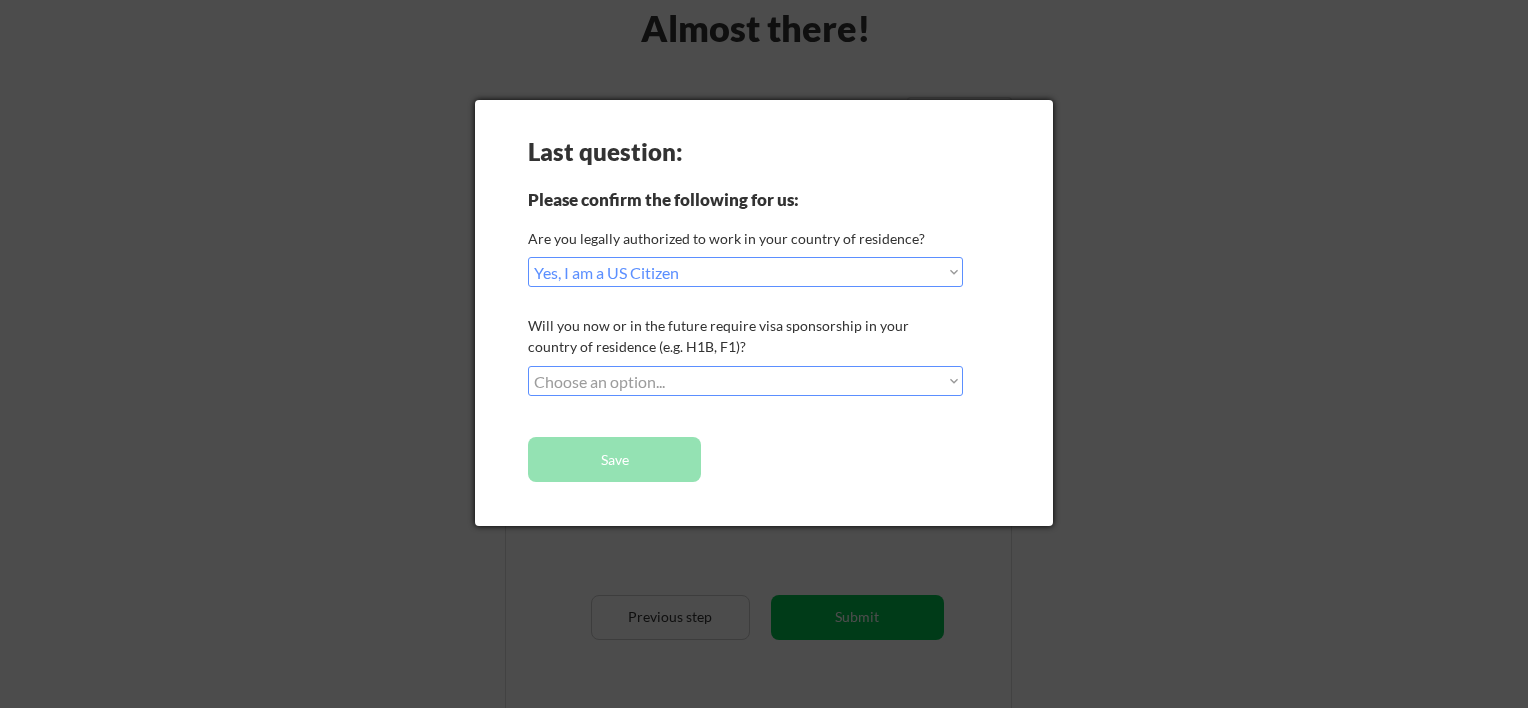 click on "Choose an option... No, I will not need sponsorship Yes, I will need sponsorship" at bounding box center [745, 381] 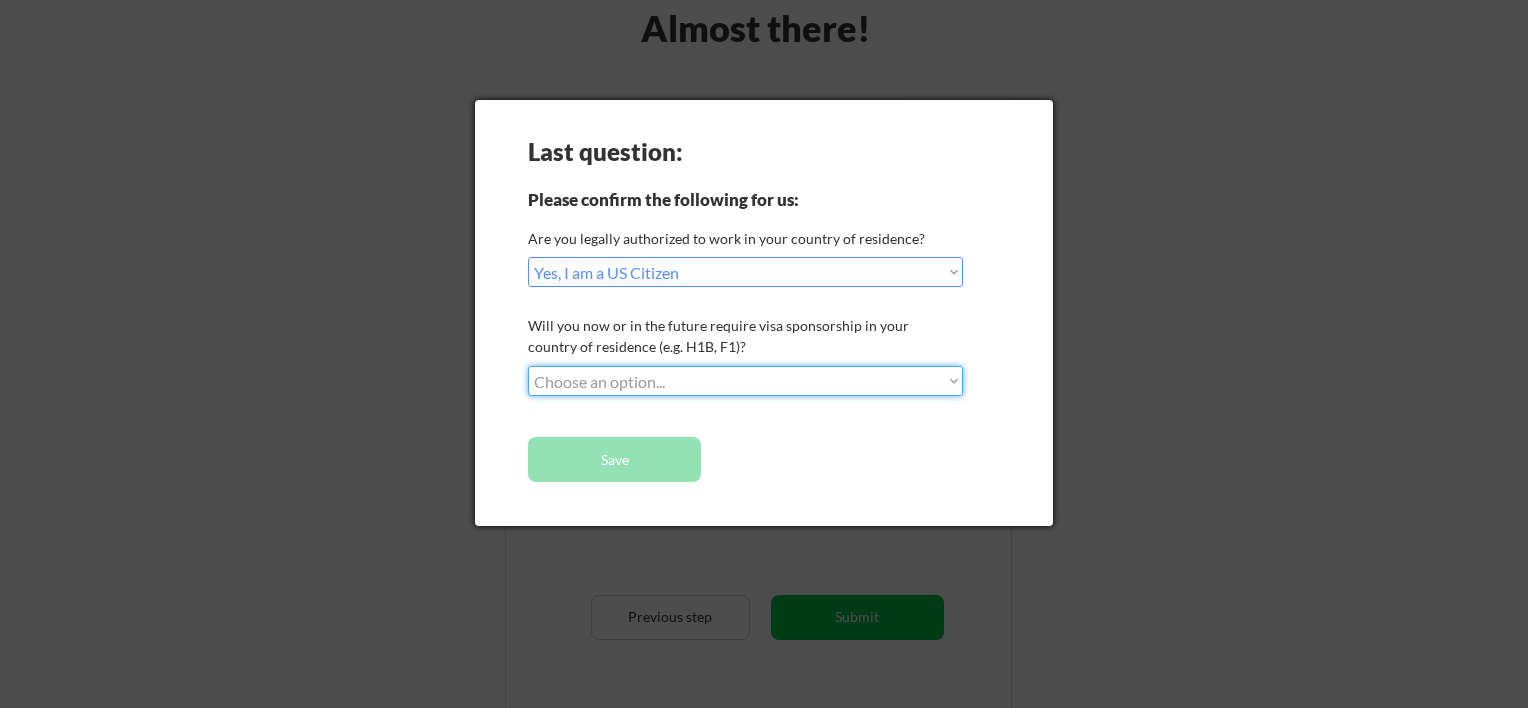 select on ""no__i_will_not_need_sponsorship"" 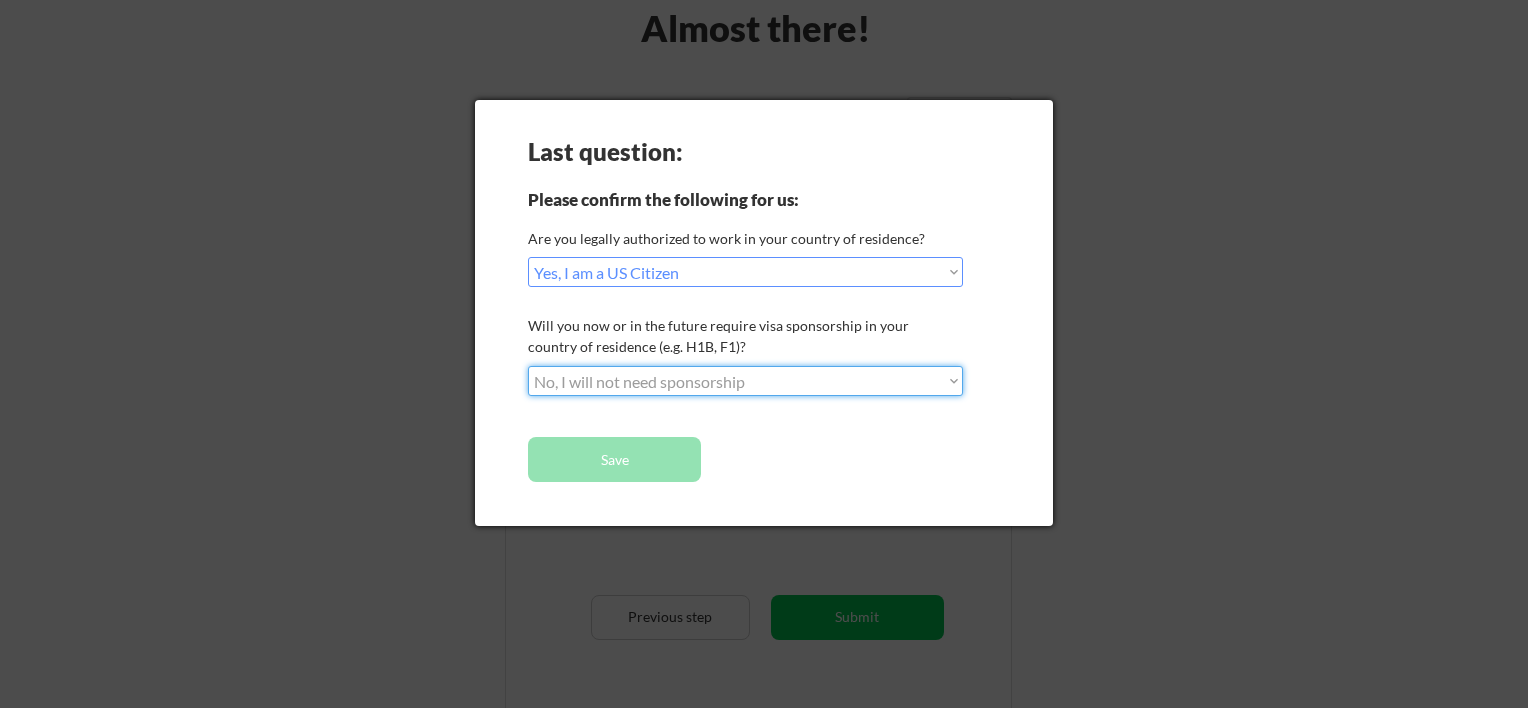 click on "Choose an option... No, I will not need sponsorship Yes, I will need sponsorship" at bounding box center [745, 381] 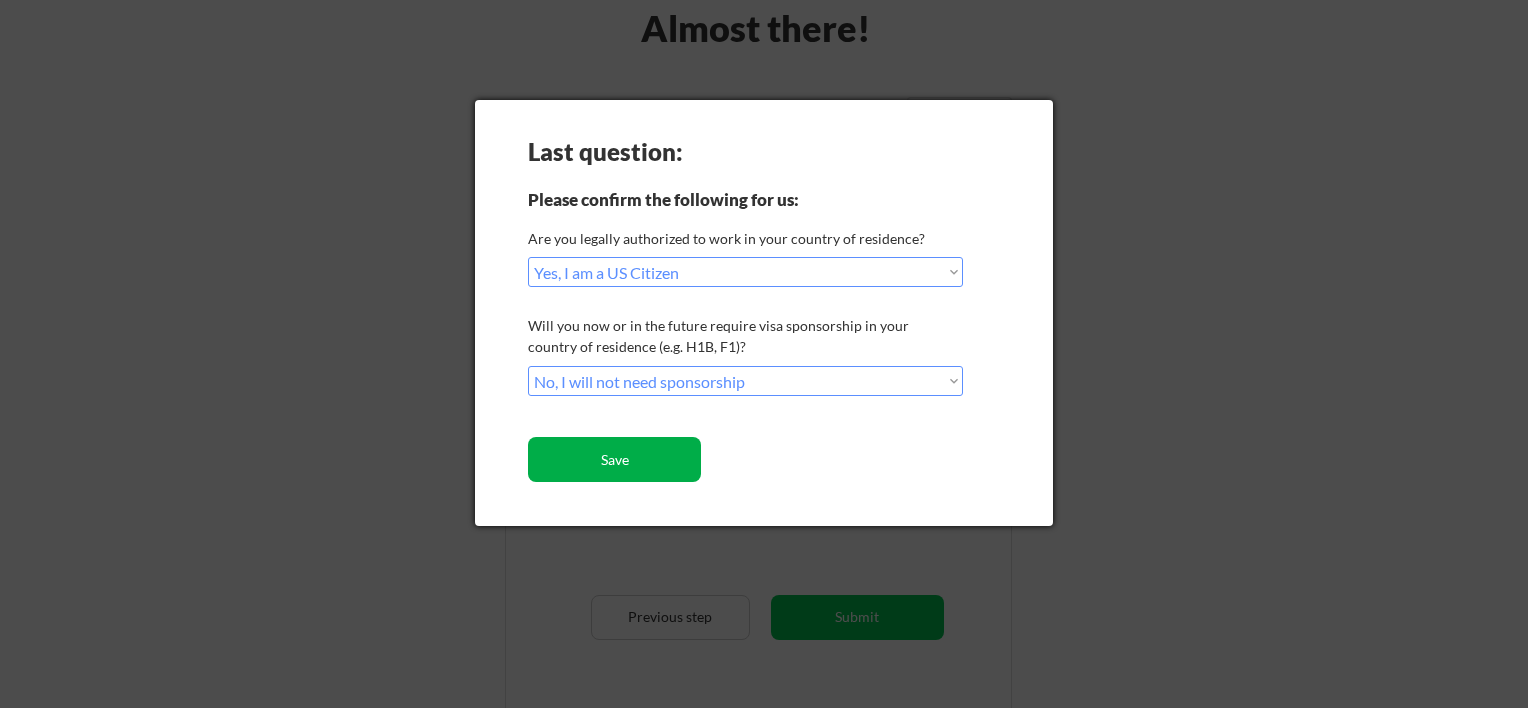 click on "Save" at bounding box center (614, 459) 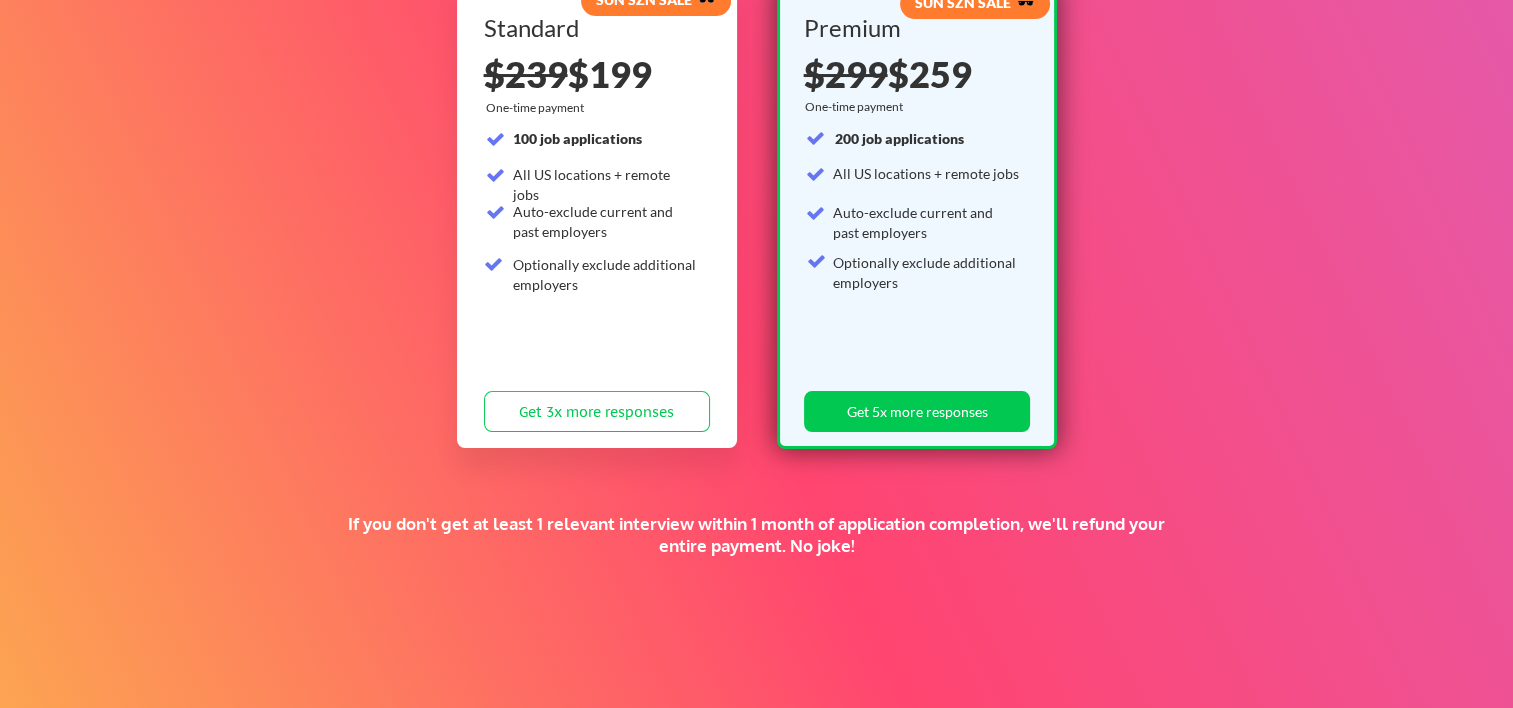 scroll, scrollTop: 264, scrollLeft: 0, axis: vertical 